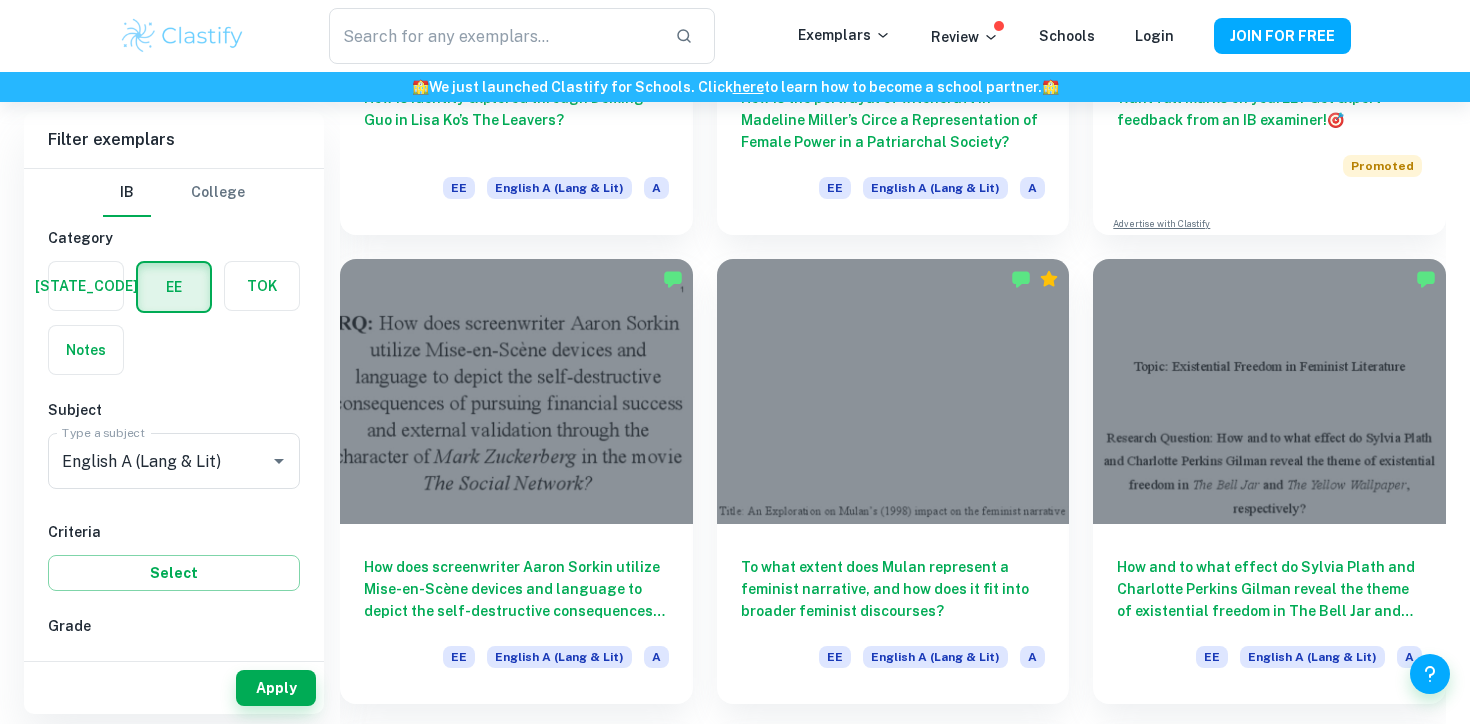 scroll, scrollTop: 0, scrollLeft: 0, axis: both 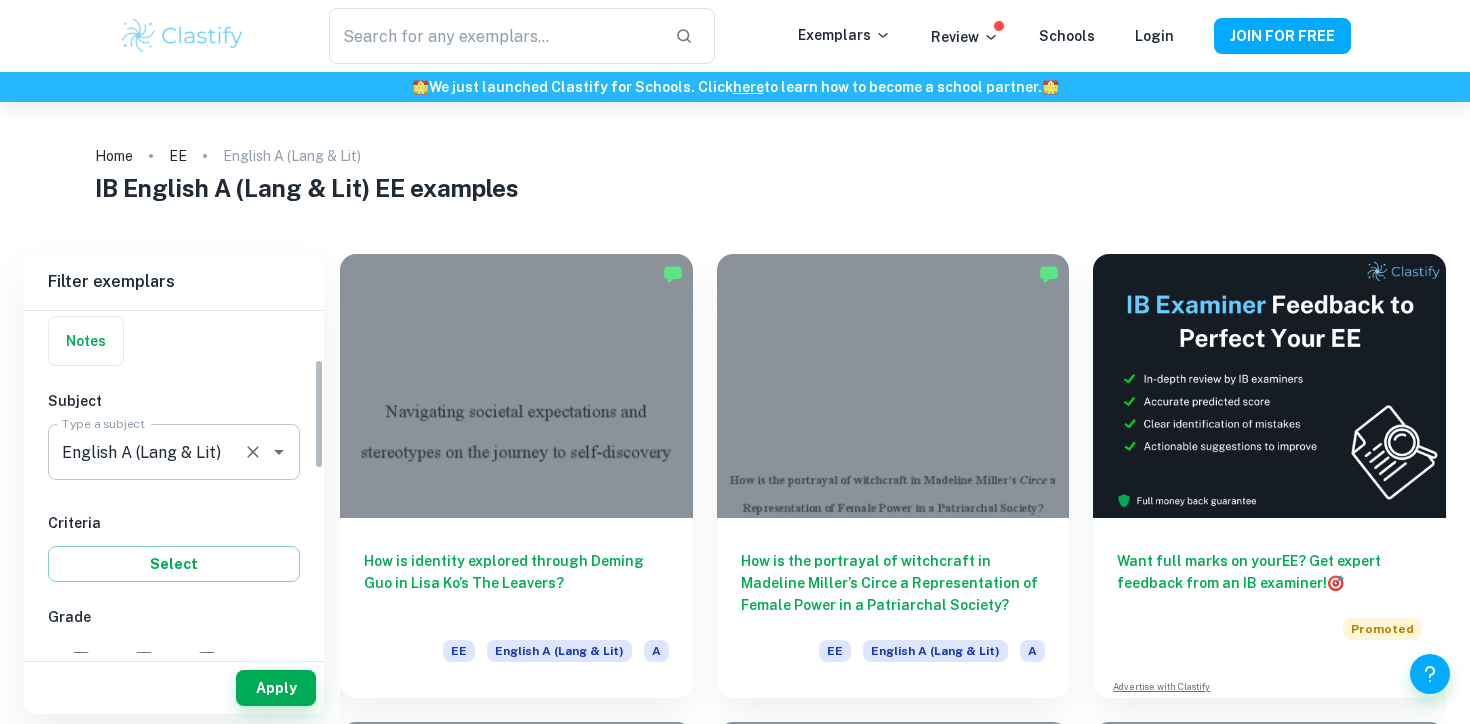 click on "English A (Lang & Lit)" at bounding box center [146, 452] 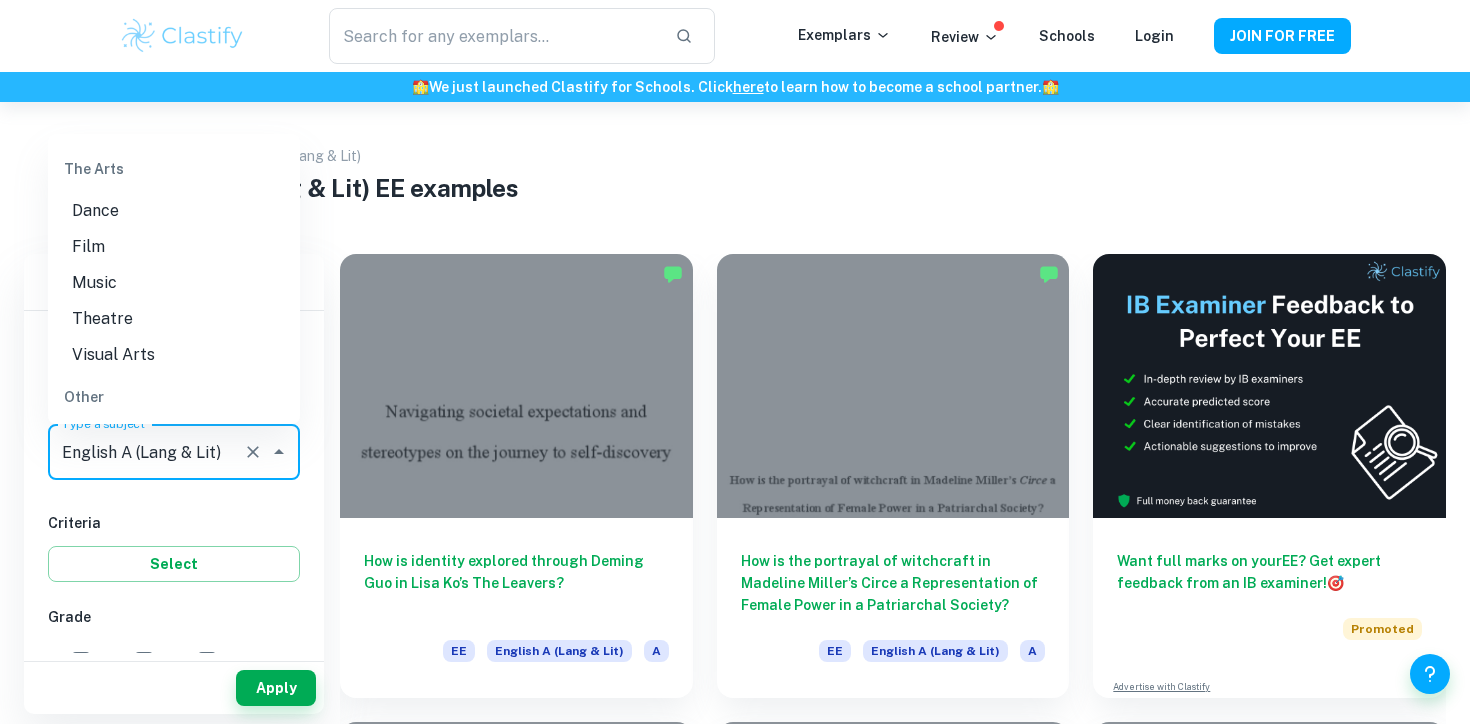 scroll, scrollTop: 2604, scrollLeft: 0, axis: vertical 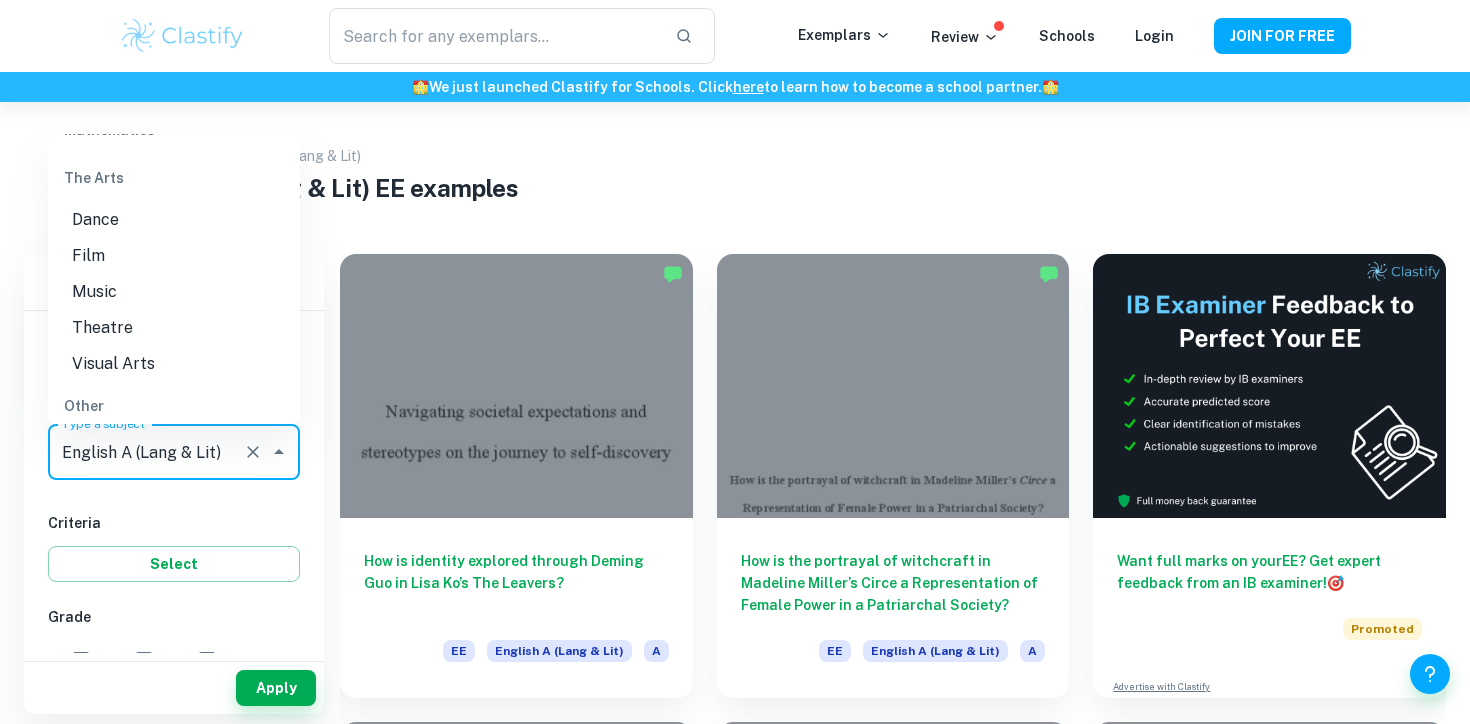 click on "Film" at bounding box center [174, 256] 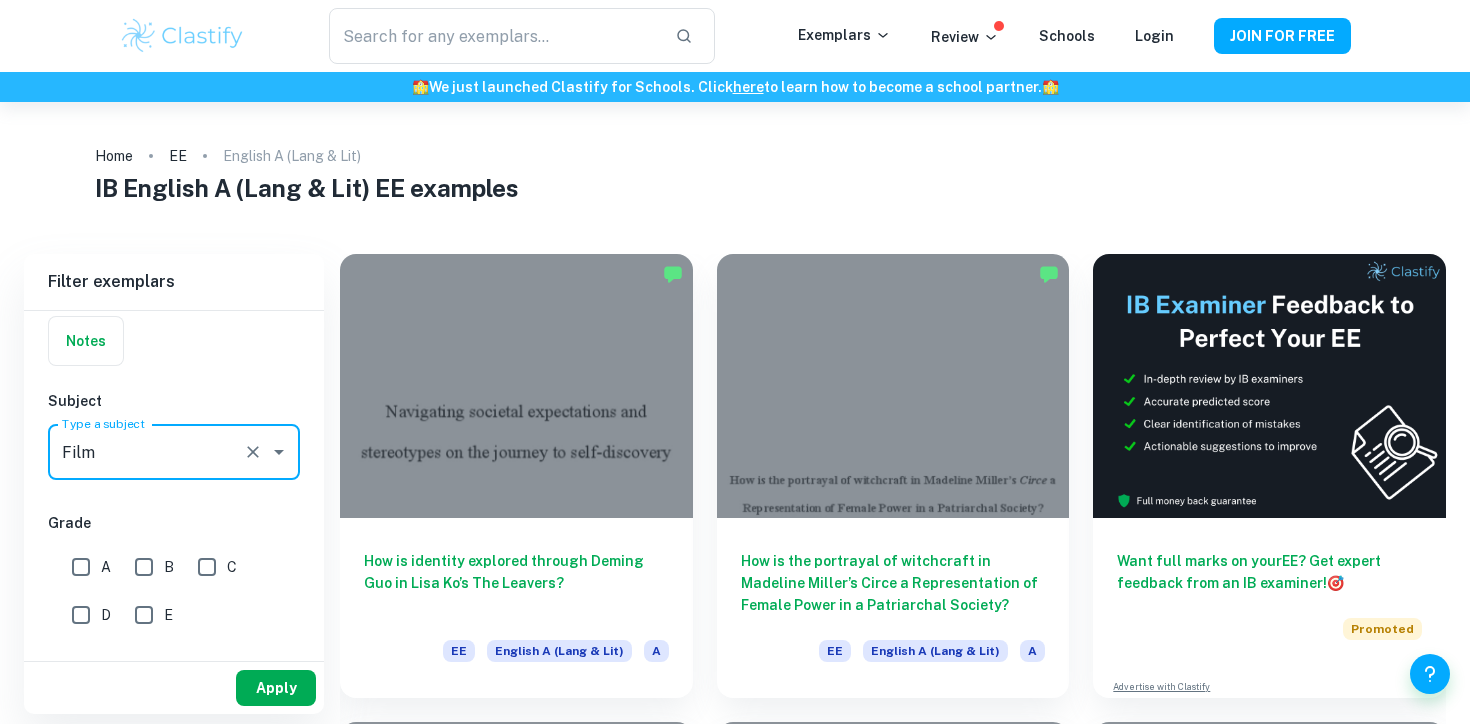 click on "Apply" at bounding box center (276, 688) 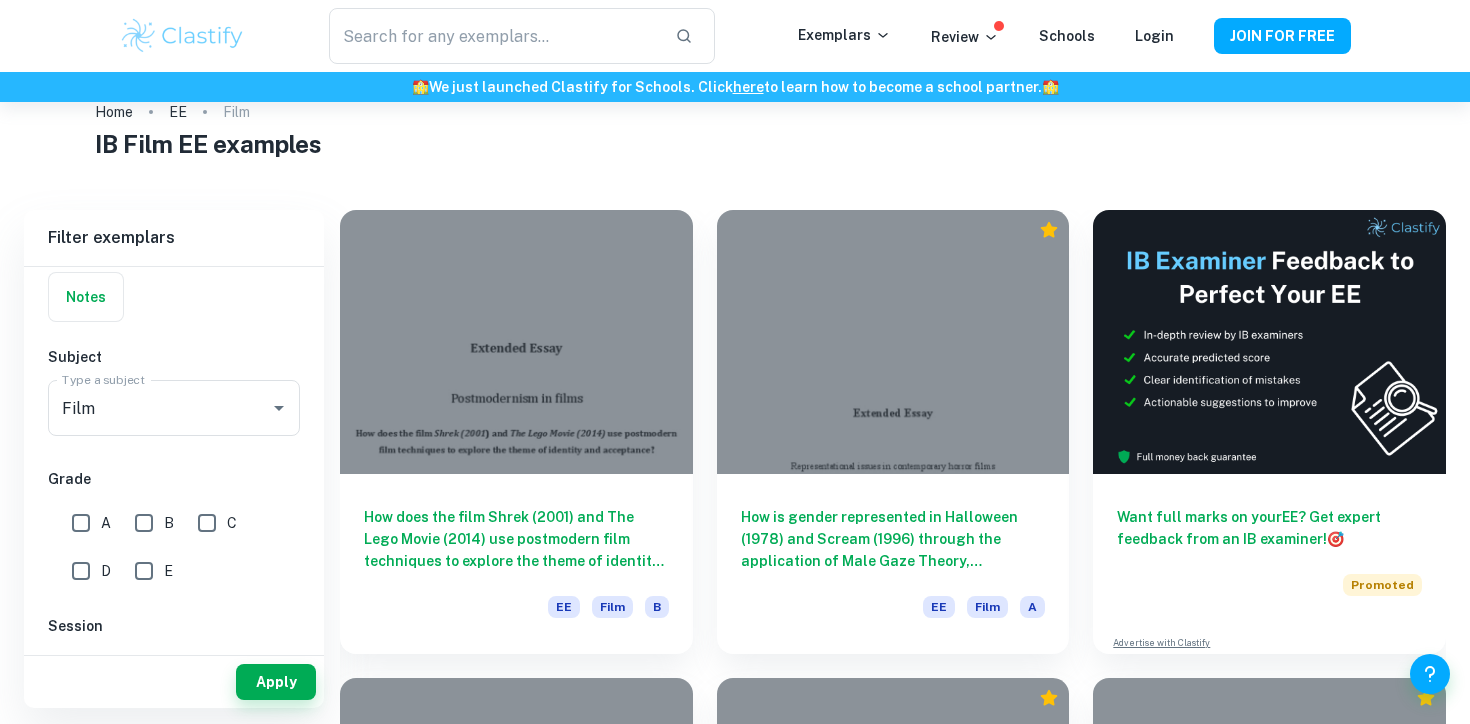 scroll, scrollTop: 55, scrollLeft: 0, axis: vertical 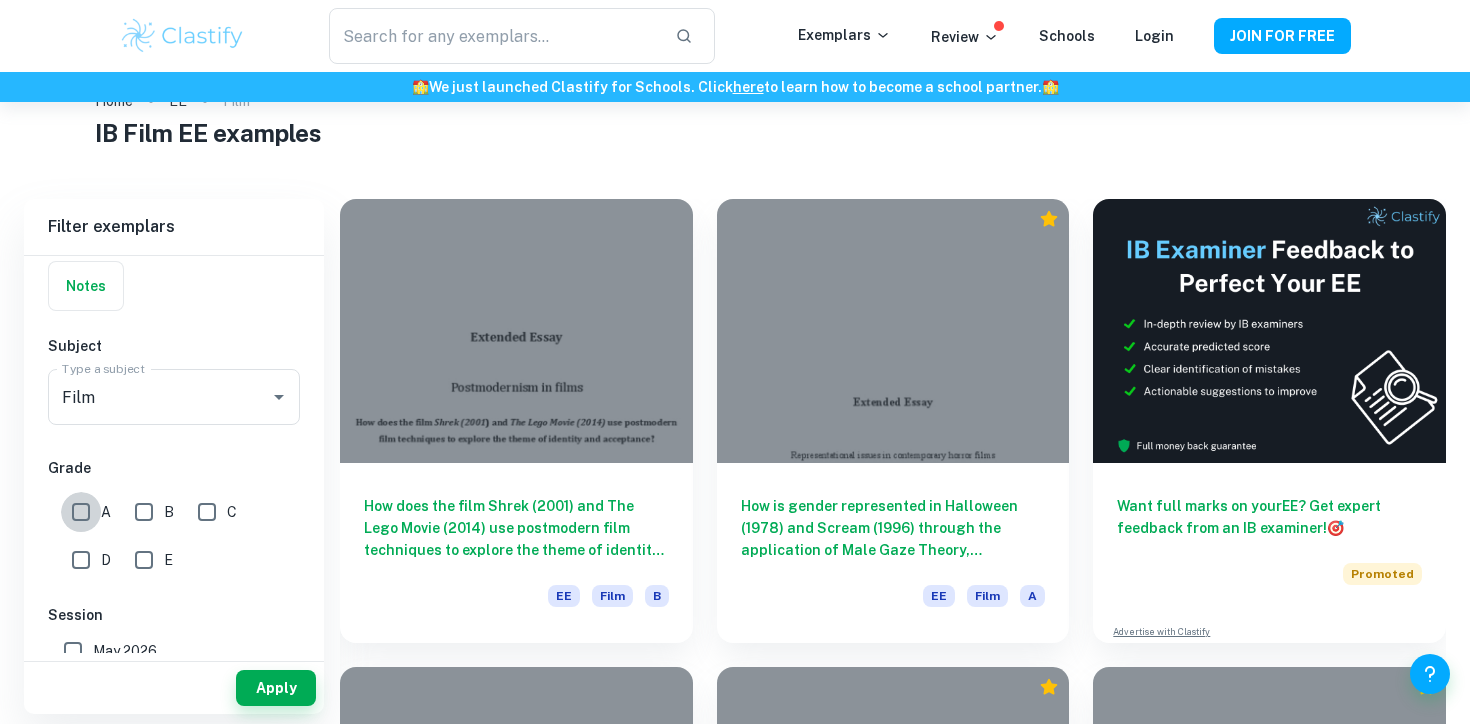 click on "A" at bounding box center (81, 512) 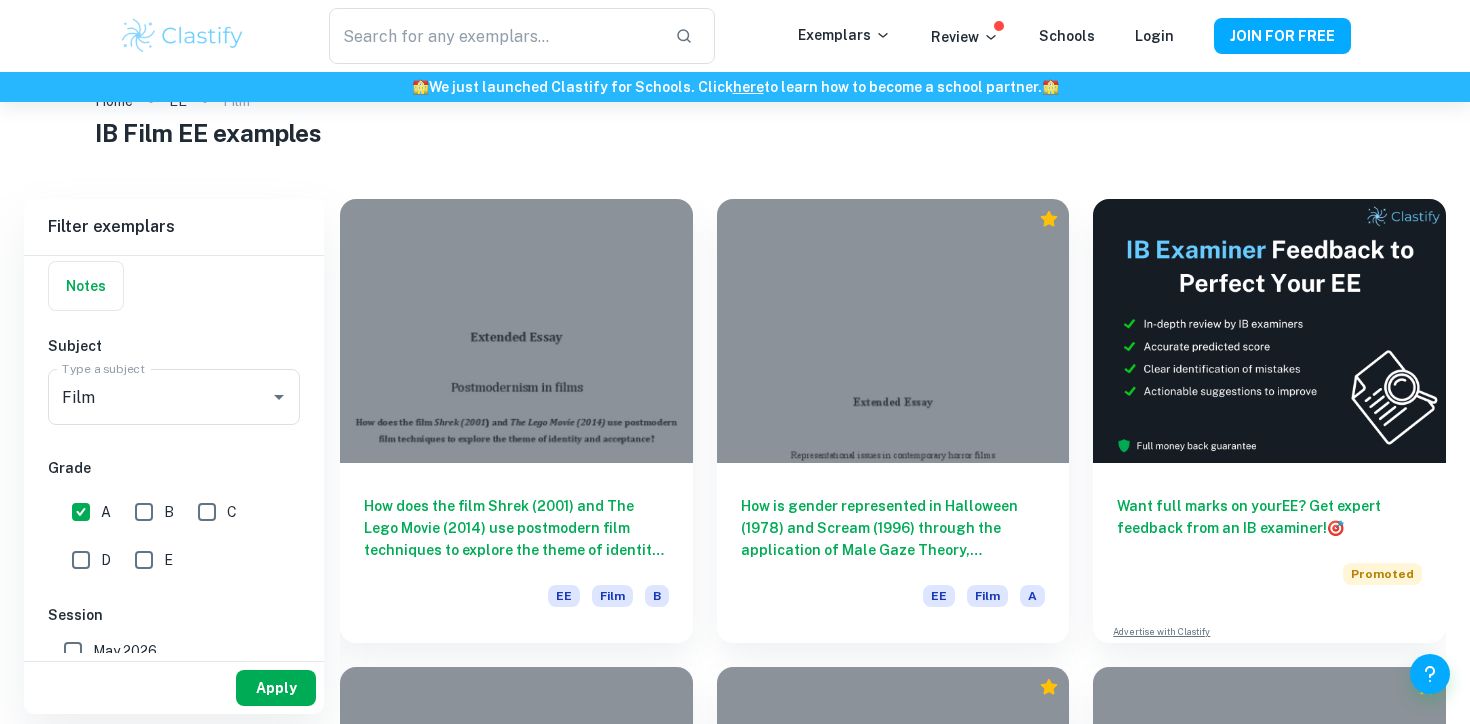 click on "Apply" at bounding box center [276, 688] 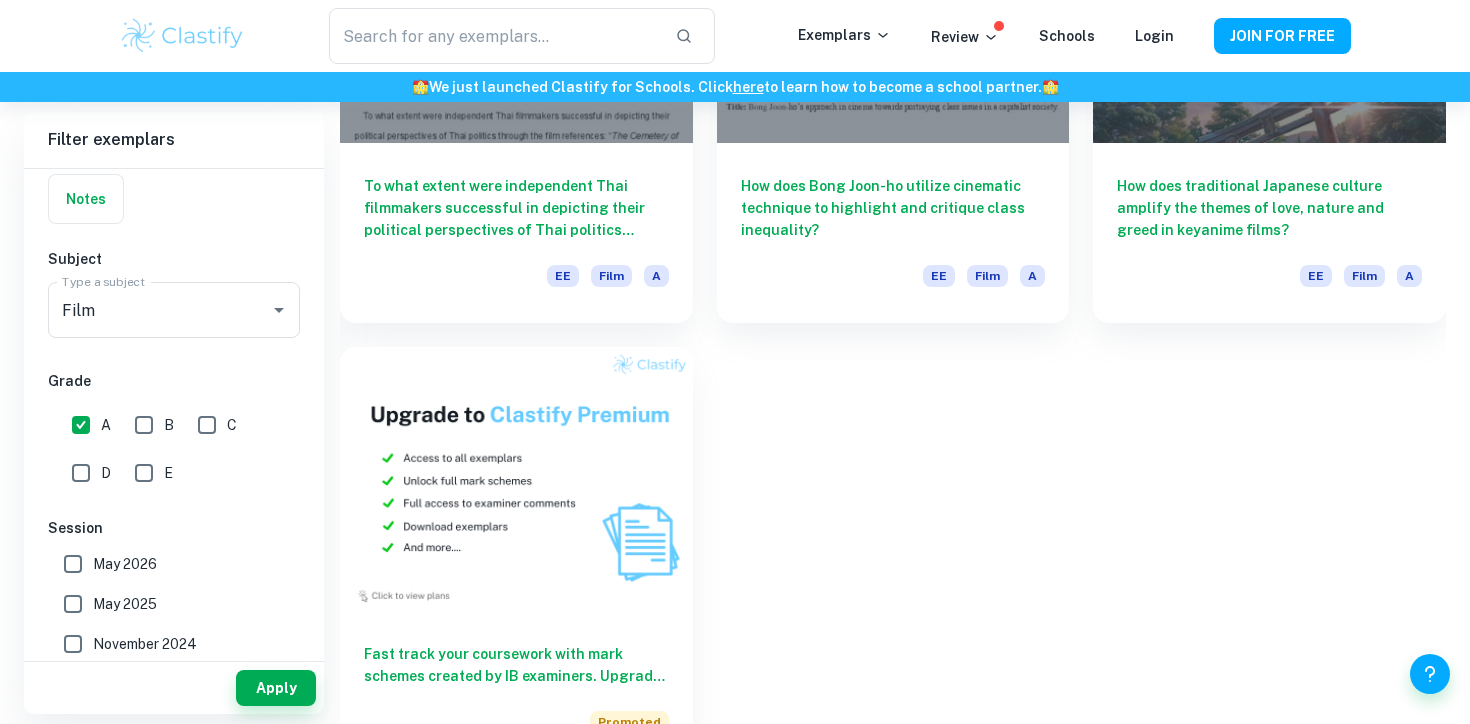 scroll, scrollTop: 877, scrollLeft: 0, axis: vertical 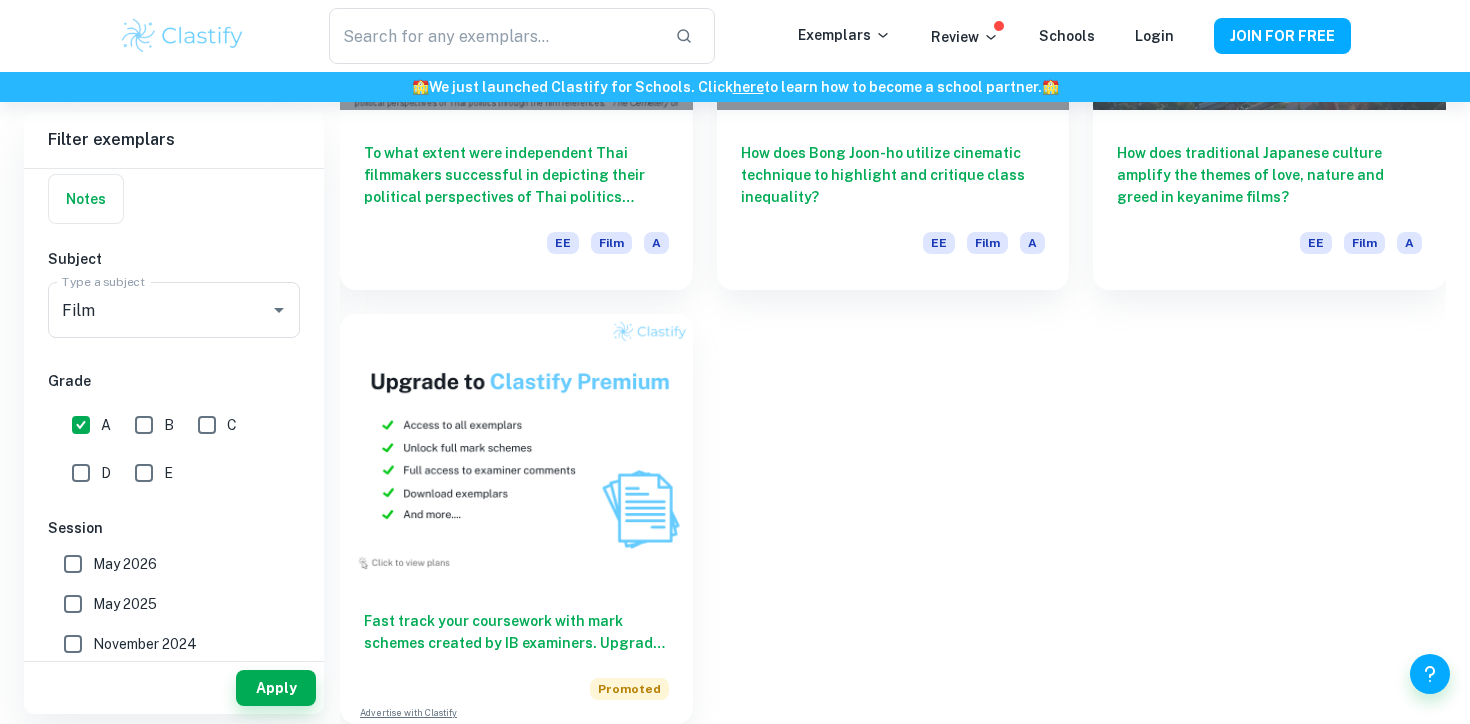 click on "B" at bounding box center [144, 425] 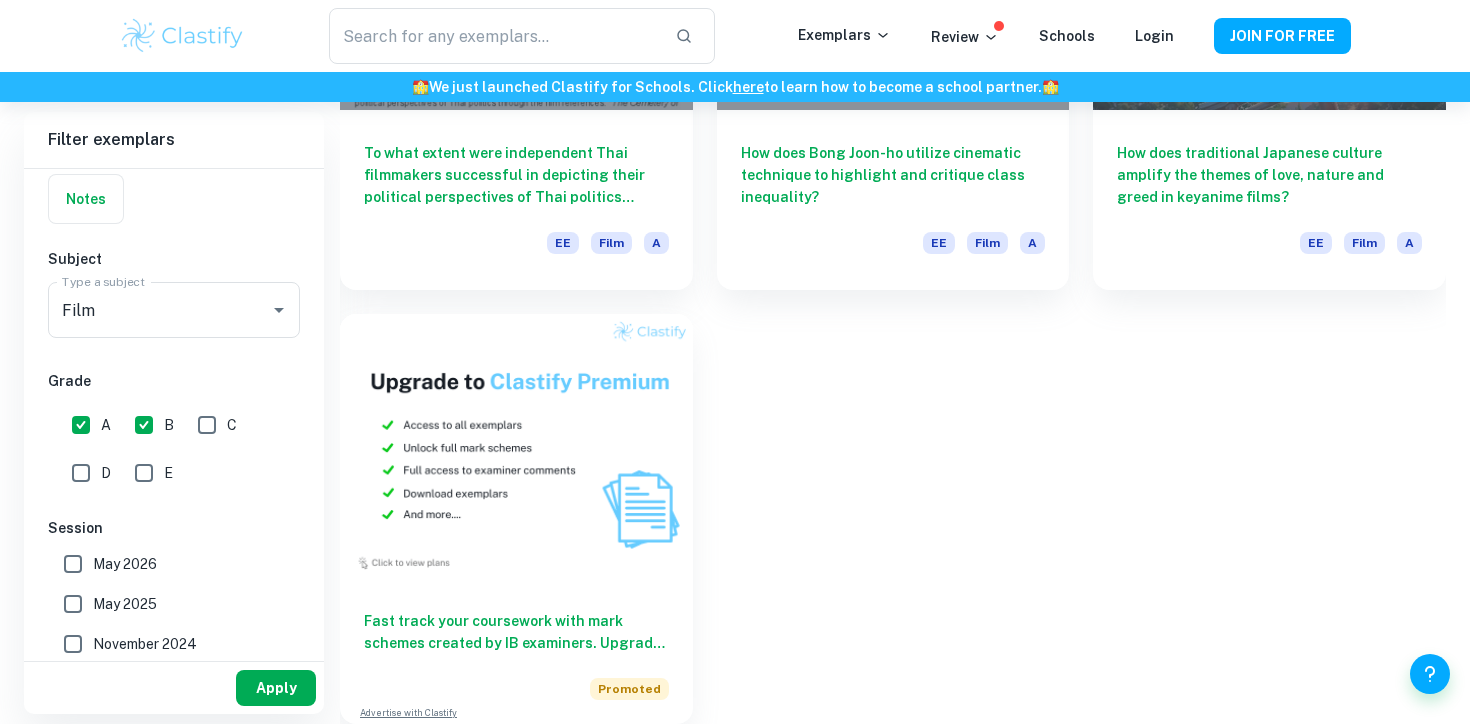 click on "Apply" at bounding box center [276, 688] 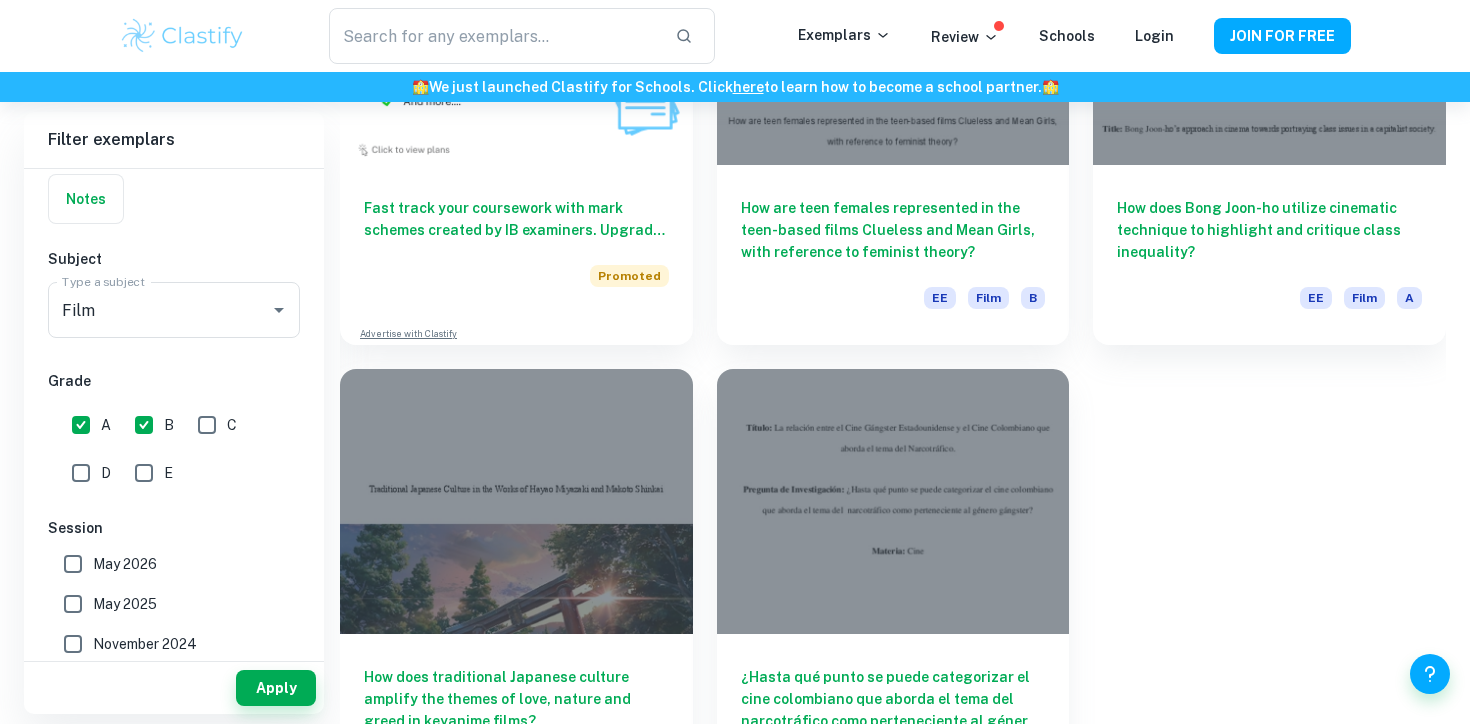 scroll, scrollTop: 1292, scrollLeft: 0, axis: vertical 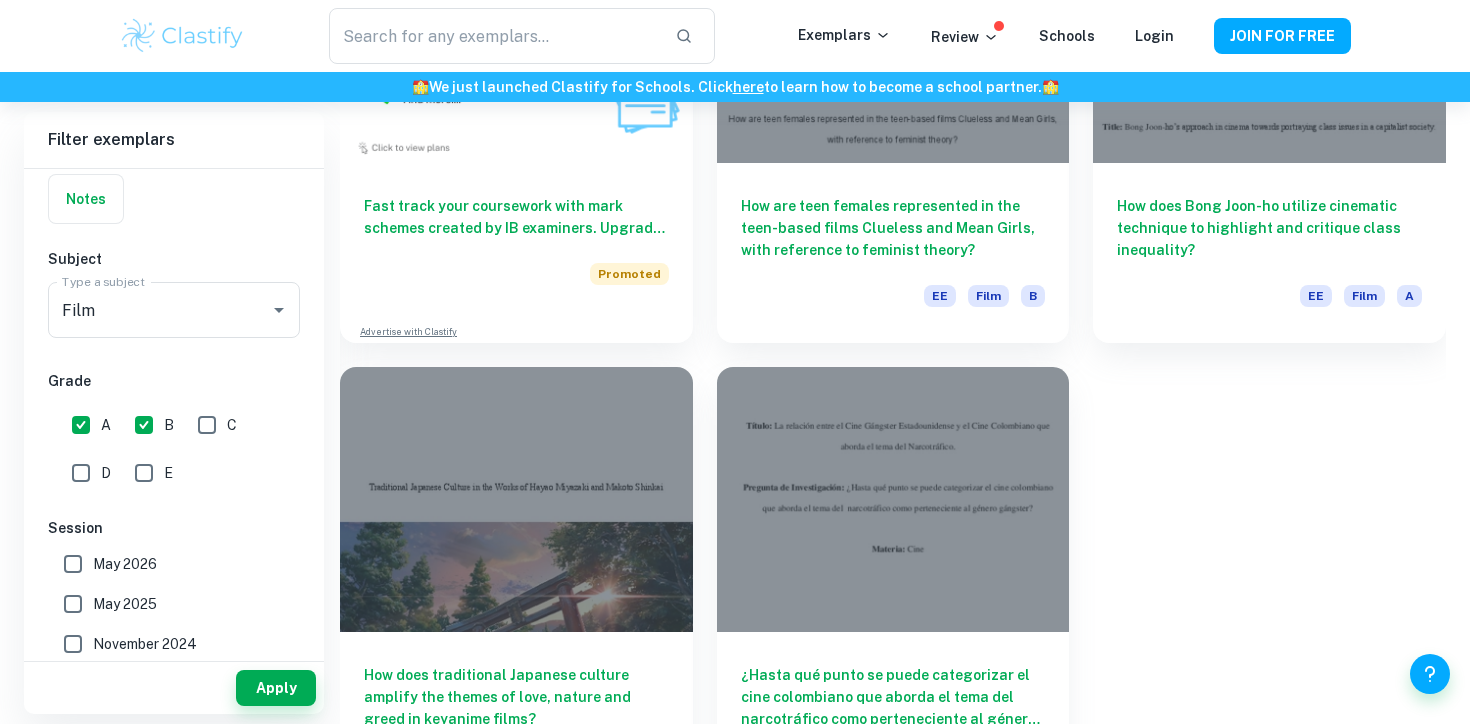 click on "B" at bounding box center (144, 425) 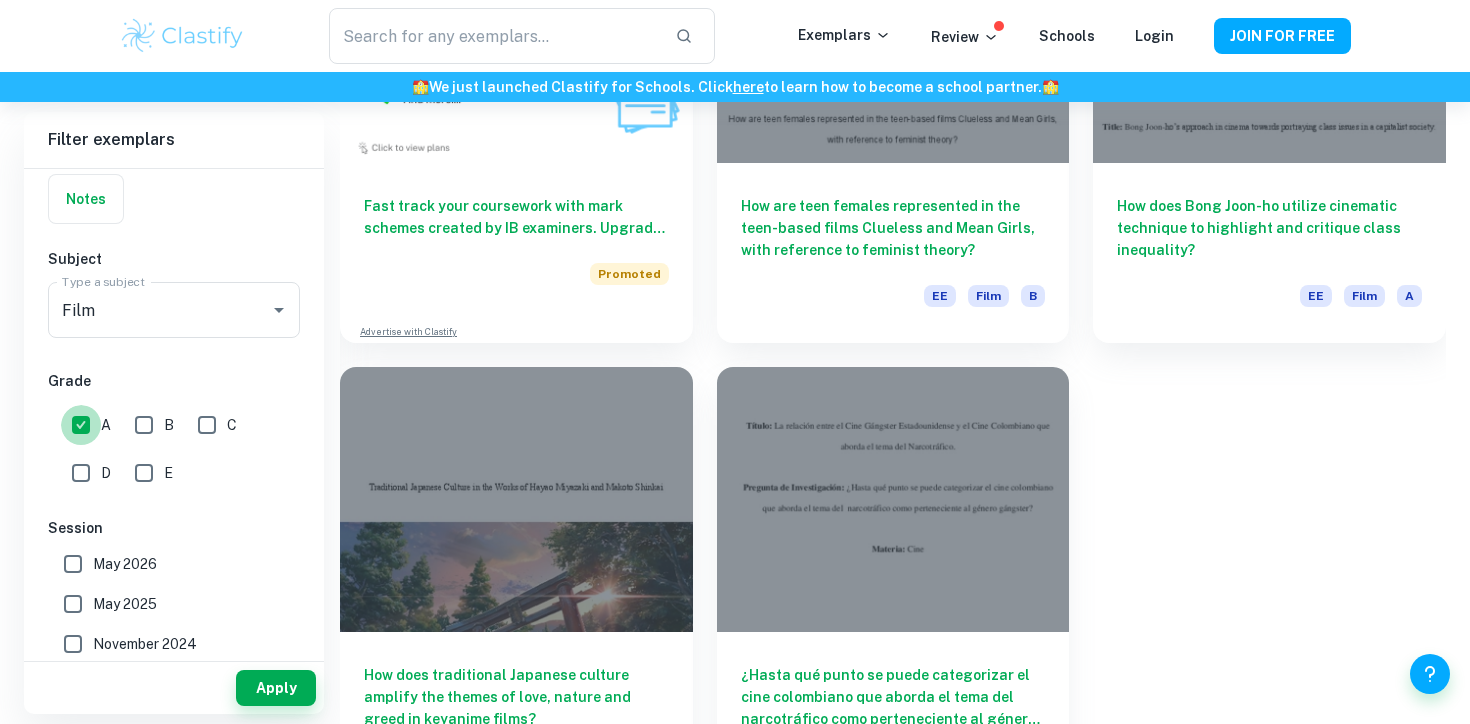 click on "A" at bounding box center (81, 425) 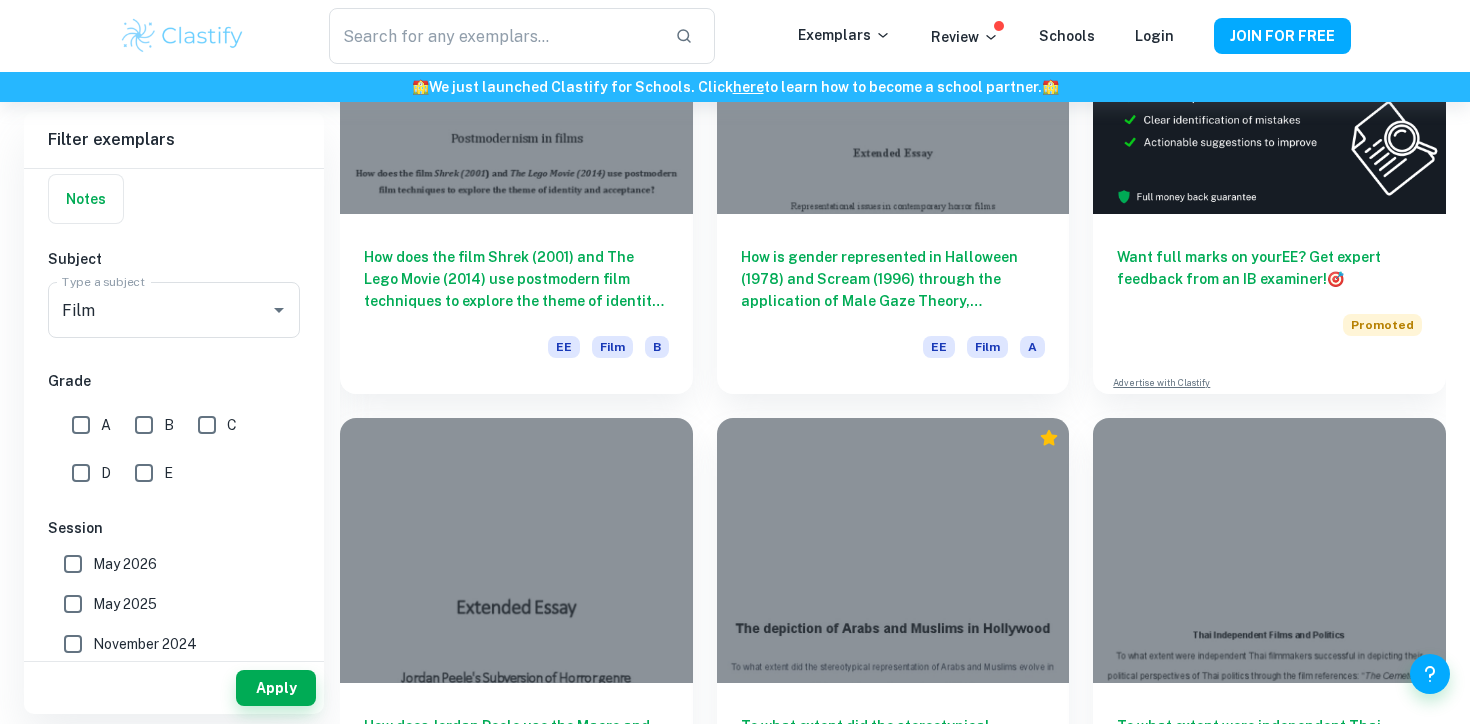 scroll, scrollTop: 0, scrollLeft: 0, axis: both 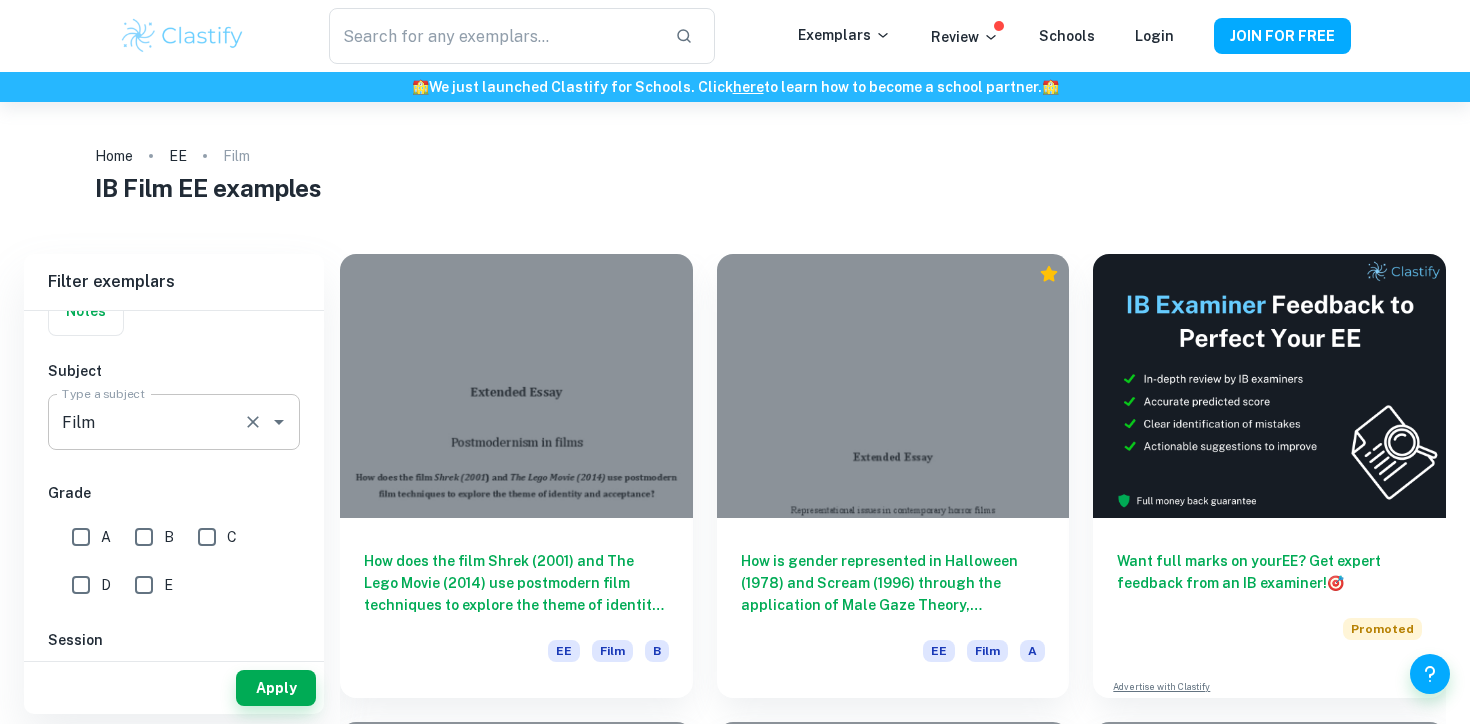 click on "Film Type a subject" at bounding box center (174, 422) 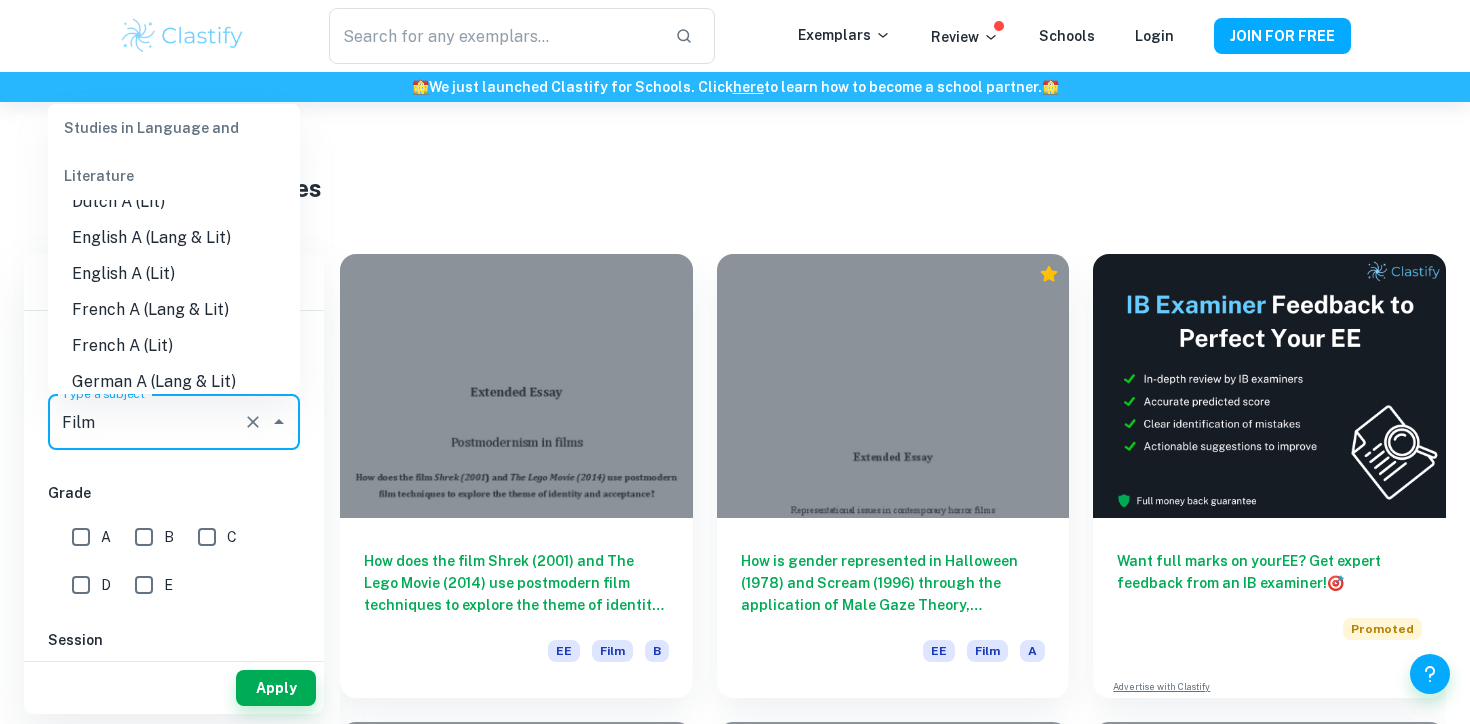 scroll, scrollTop: 172, scrollLeft: 0, axis: vertical 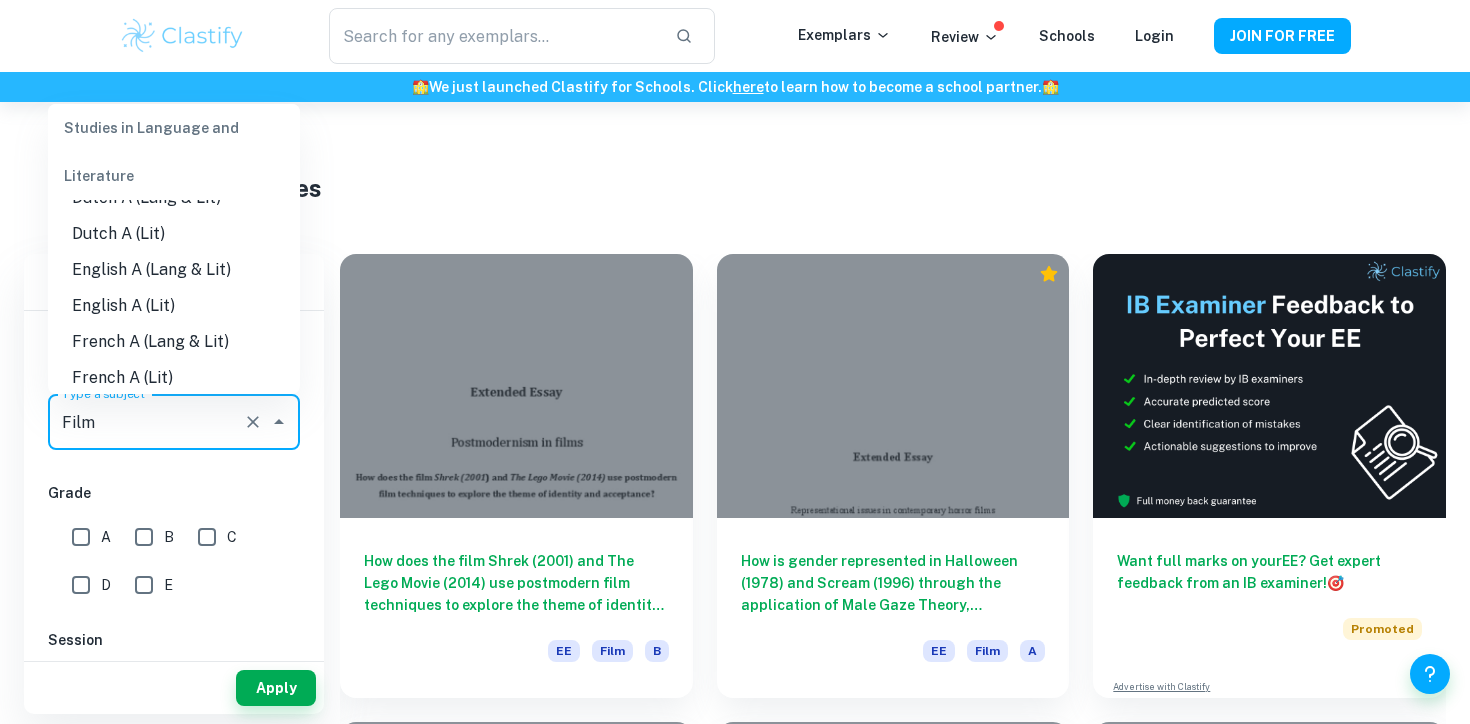 click on "English A (Lang & Lit)" at bounding box center [174, 270] 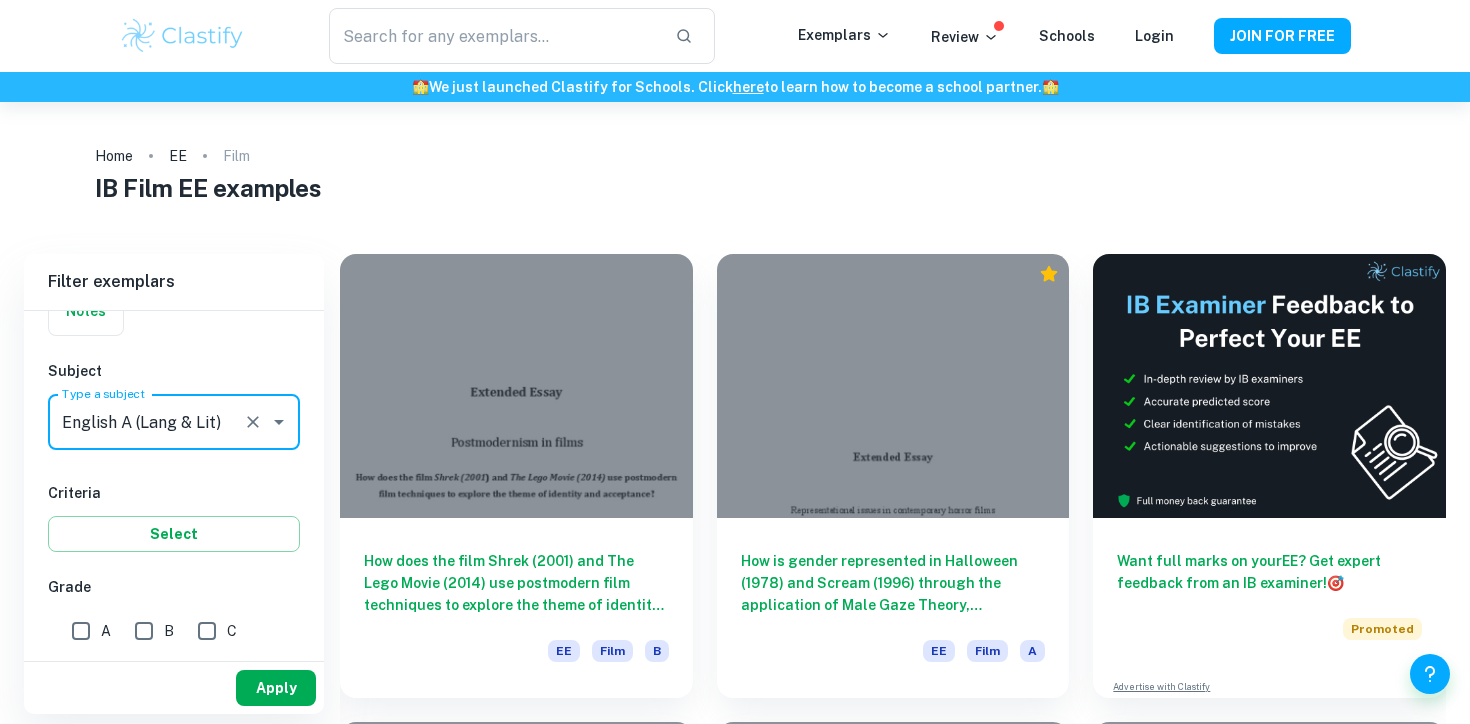click on "Apply" at bounding box center (276, 688) 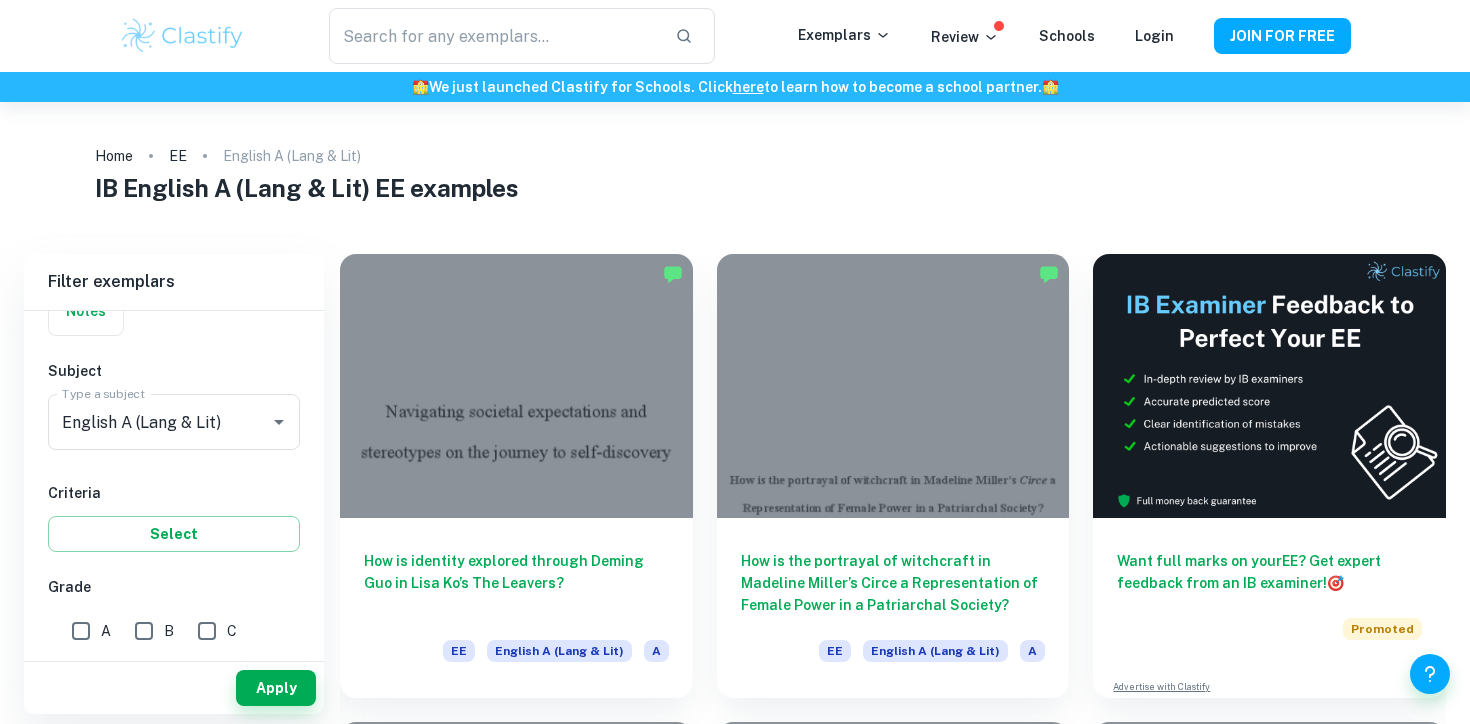 click on "A" at bounding box center [81, 631] 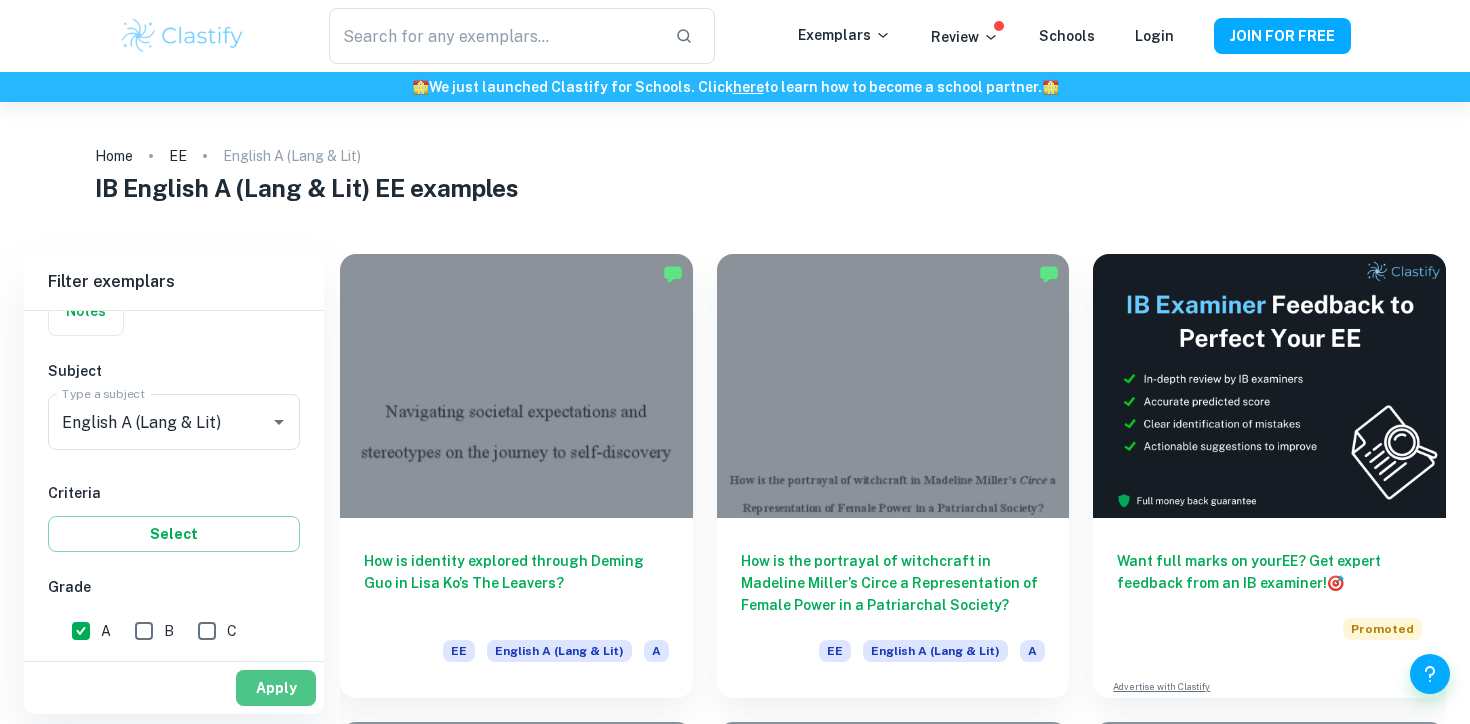 click on "Apply" at bounding box center (276, 688) 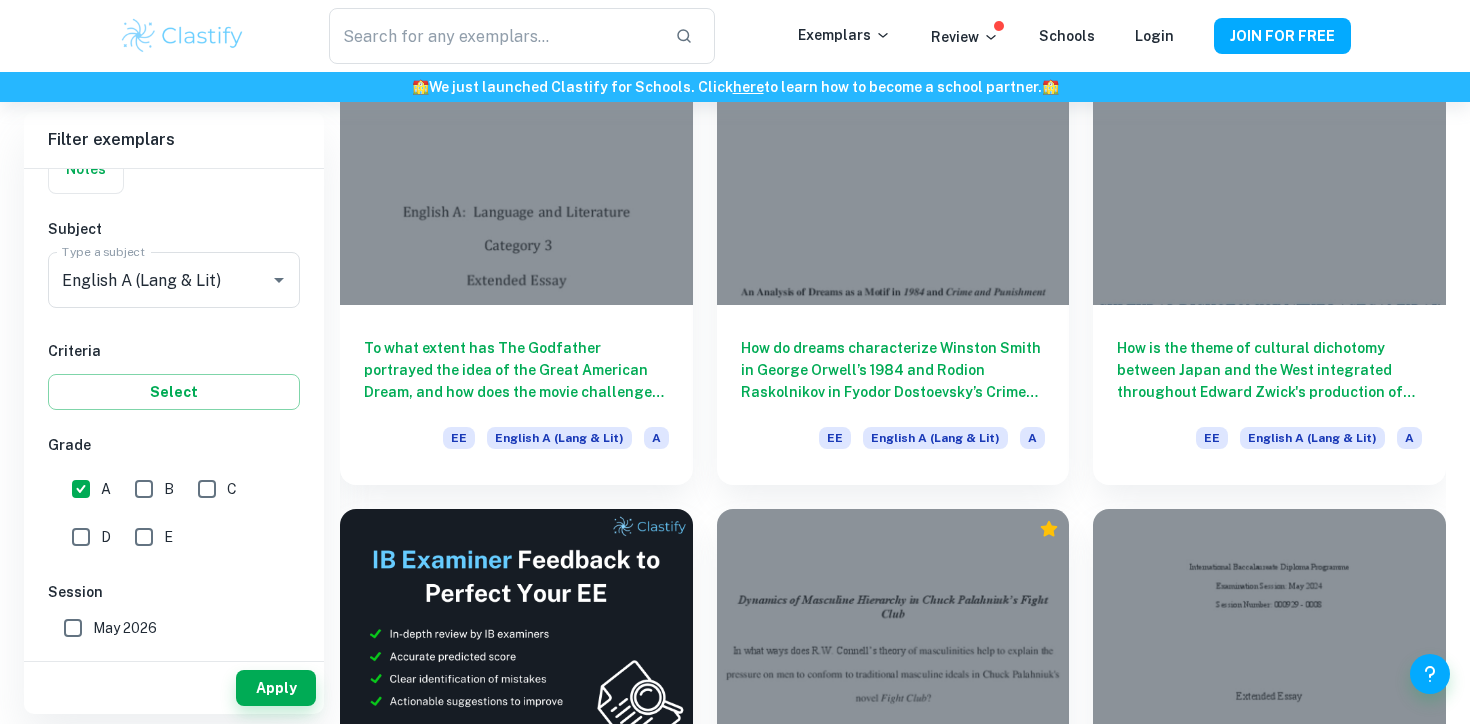 scroll, scrollTop: 2558, scrollLeft: 0, axis: vertical 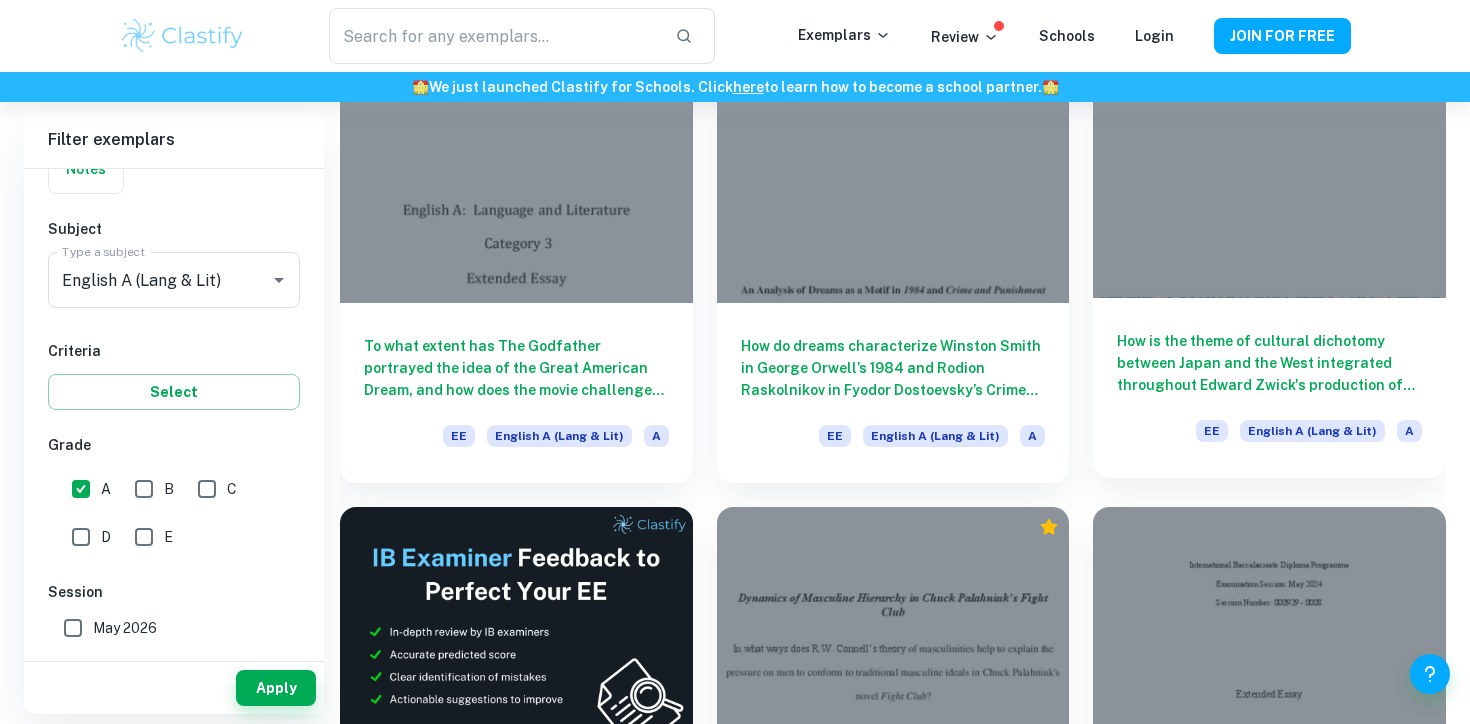 click on "How is the theme of cultural dichotomy between Japan and the West integrated throughout Edward Zwick's production of 'The Last Samurai' (2003)? EE English A (Lang & Lit) A" at bounding box center (1269, 388) 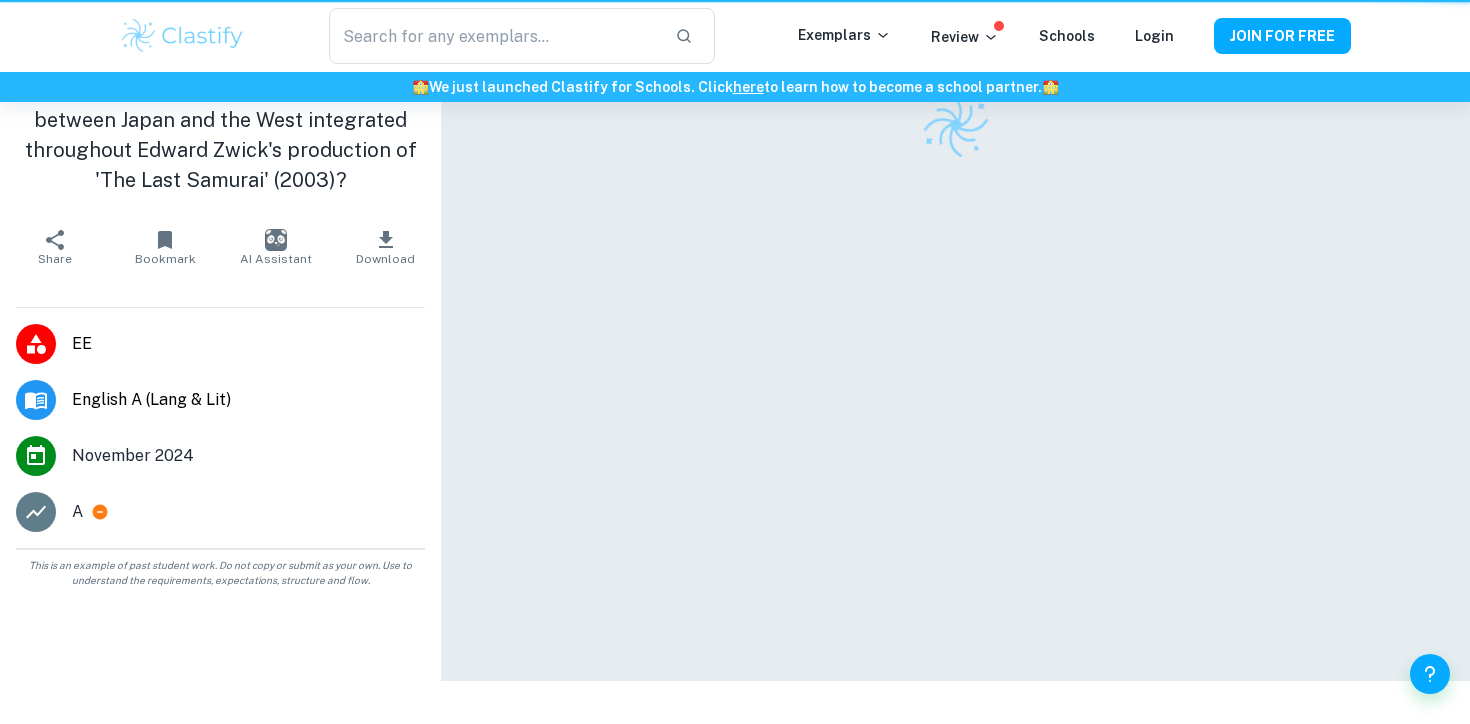 scroll, scrollTop: 0, scrollLeft: 0, axis: both 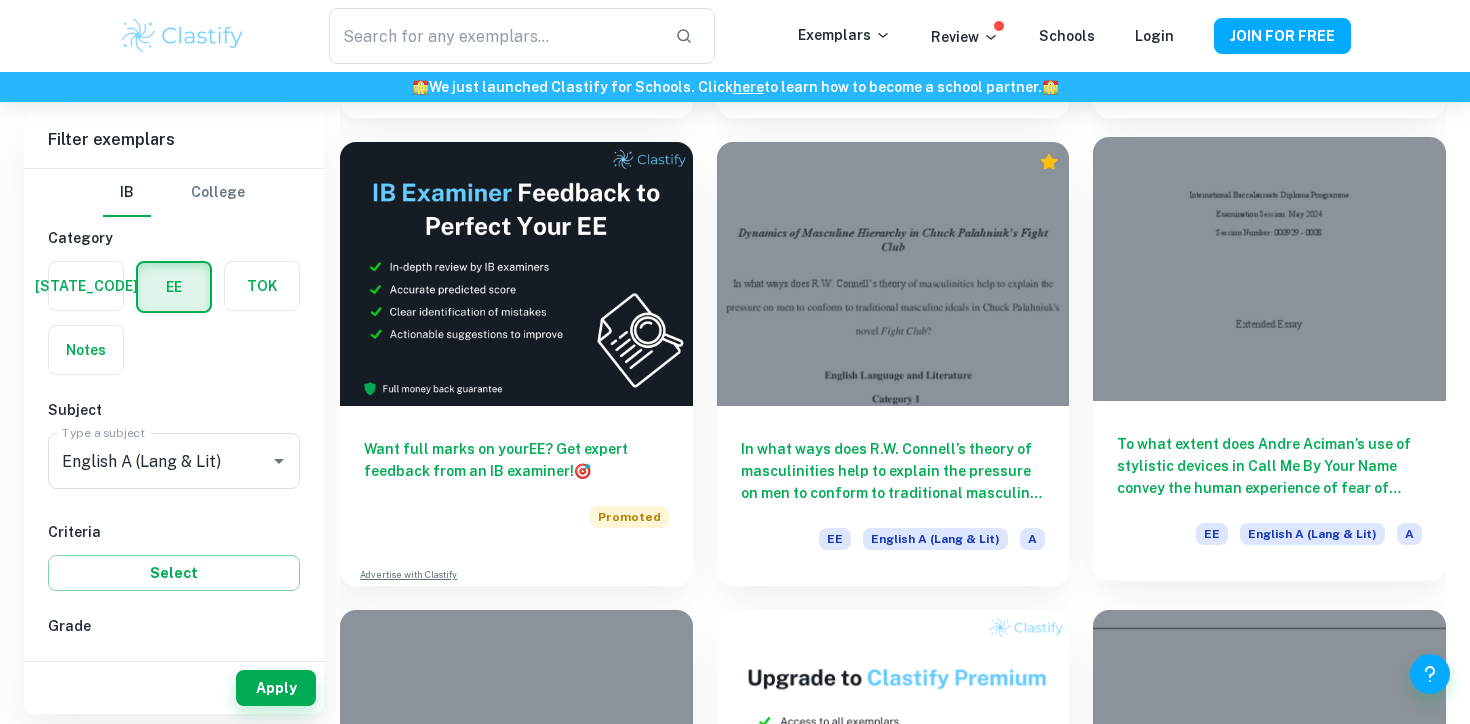 click on "To what extent does Andre Aciman’s use of stylistic devices in Call Me By Your Name convey the human experience of fear of rejection in a romantic relationship?" at bounding box center (1269, 466) 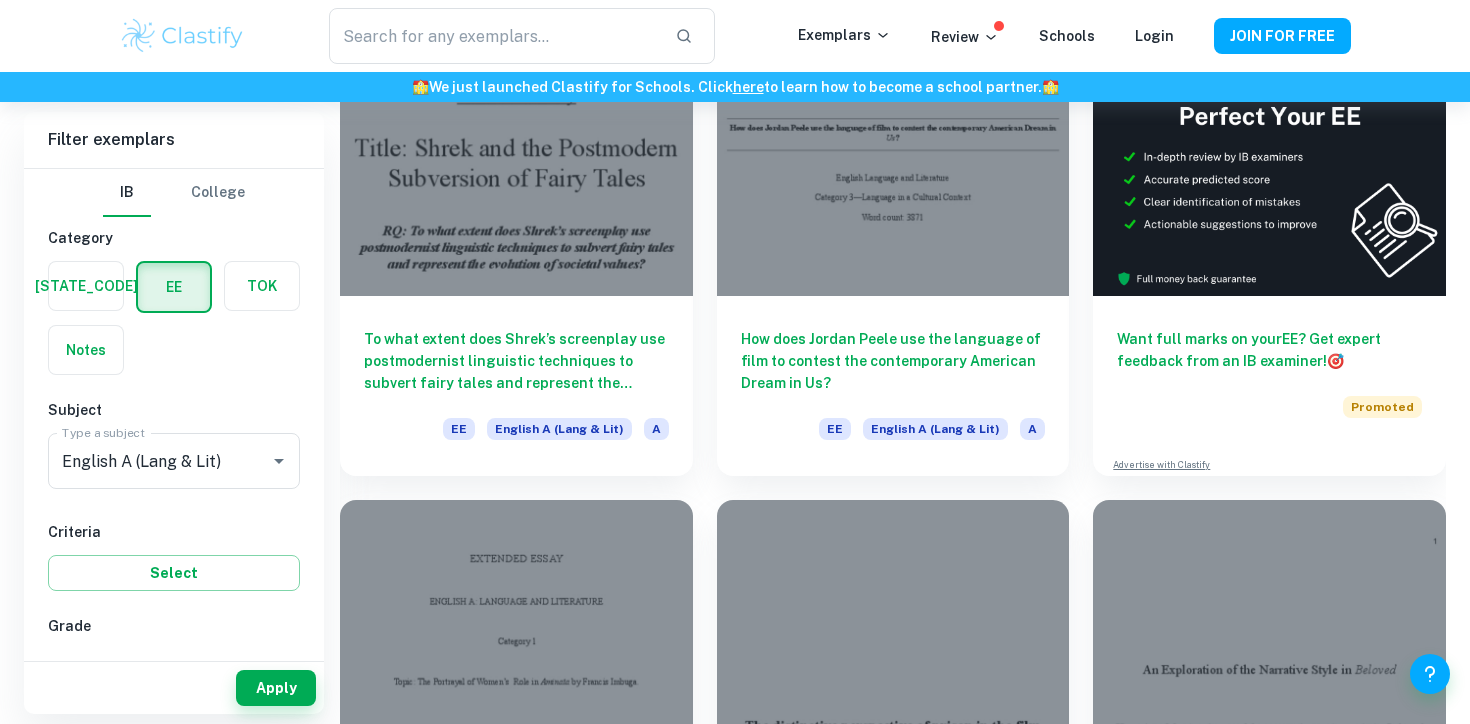 scroll, scrollTop: 7631, scrollLeft: 0, axis: vertical 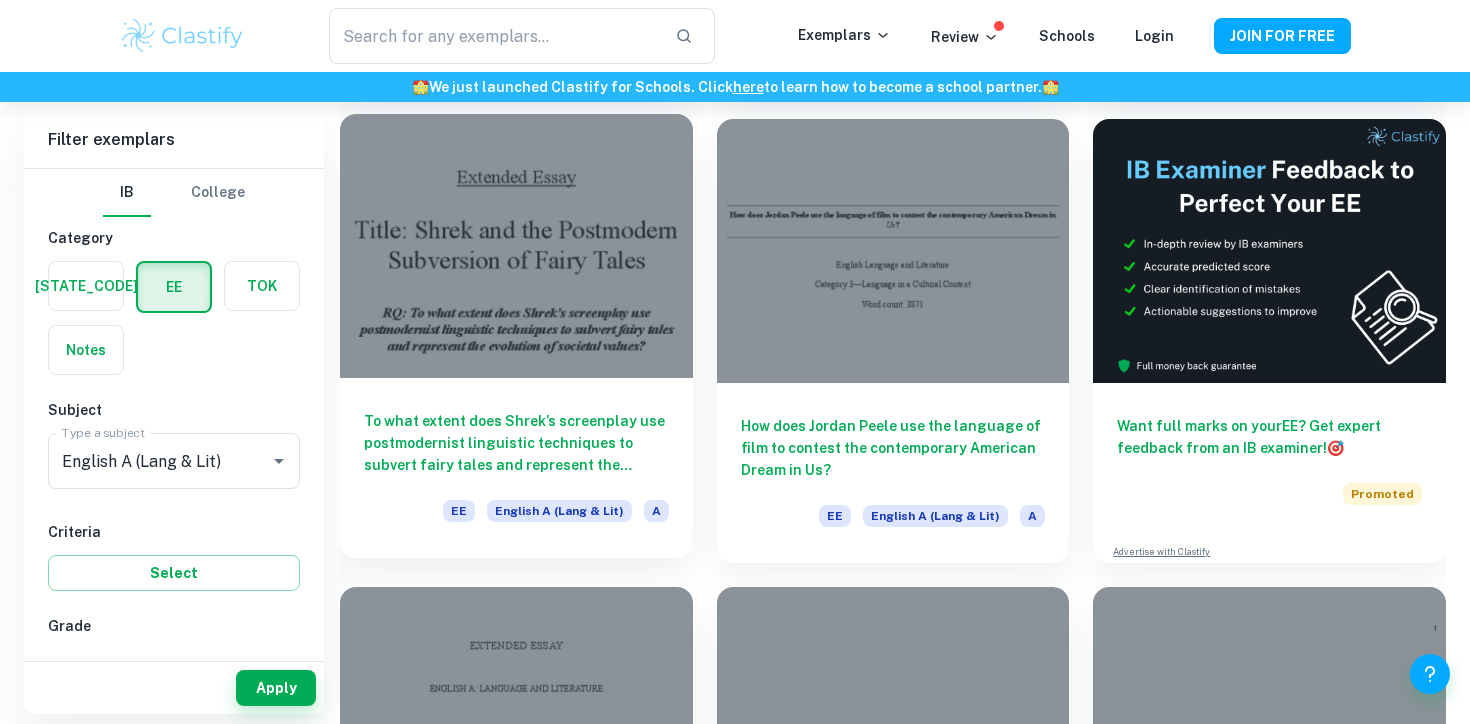 click at bounding box center [516, 246] 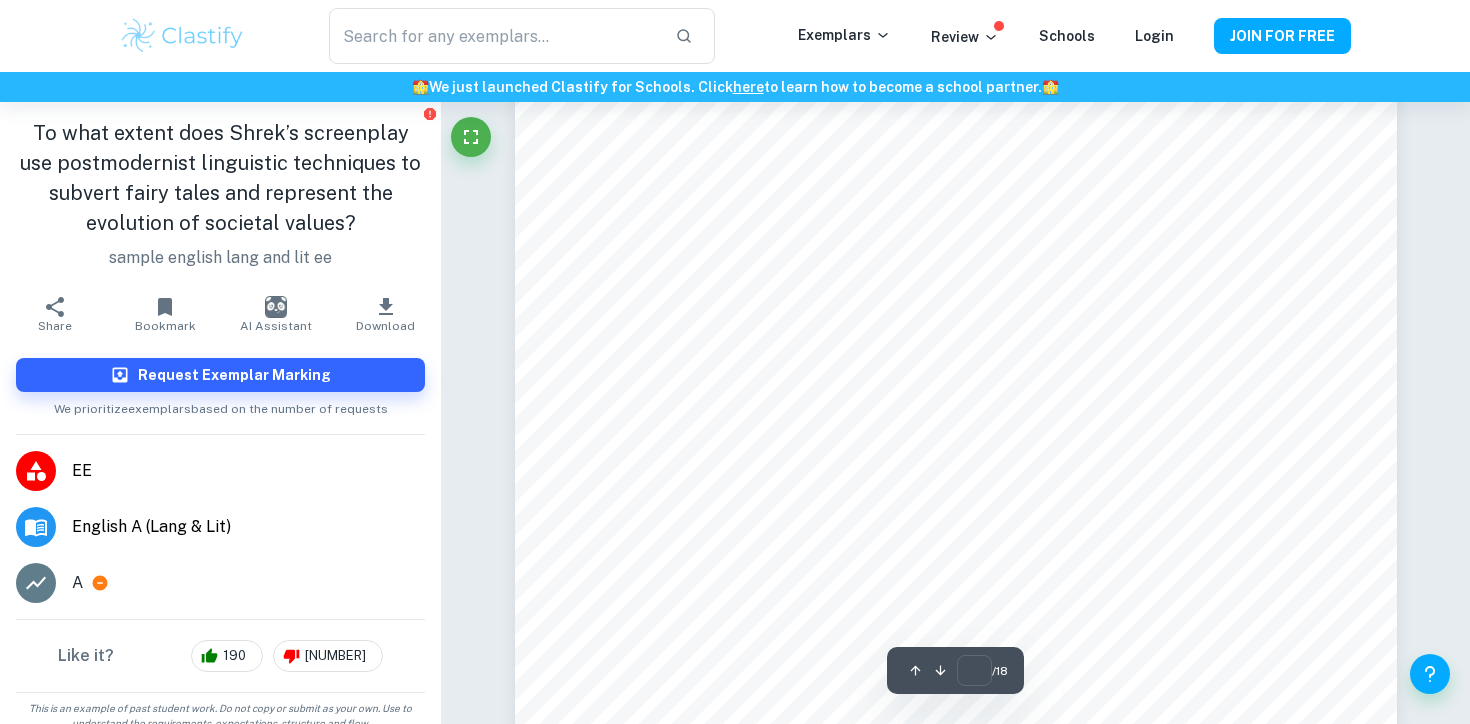 scroll, scrollTop: 19186, scrollLeft: 0, axis: vertical 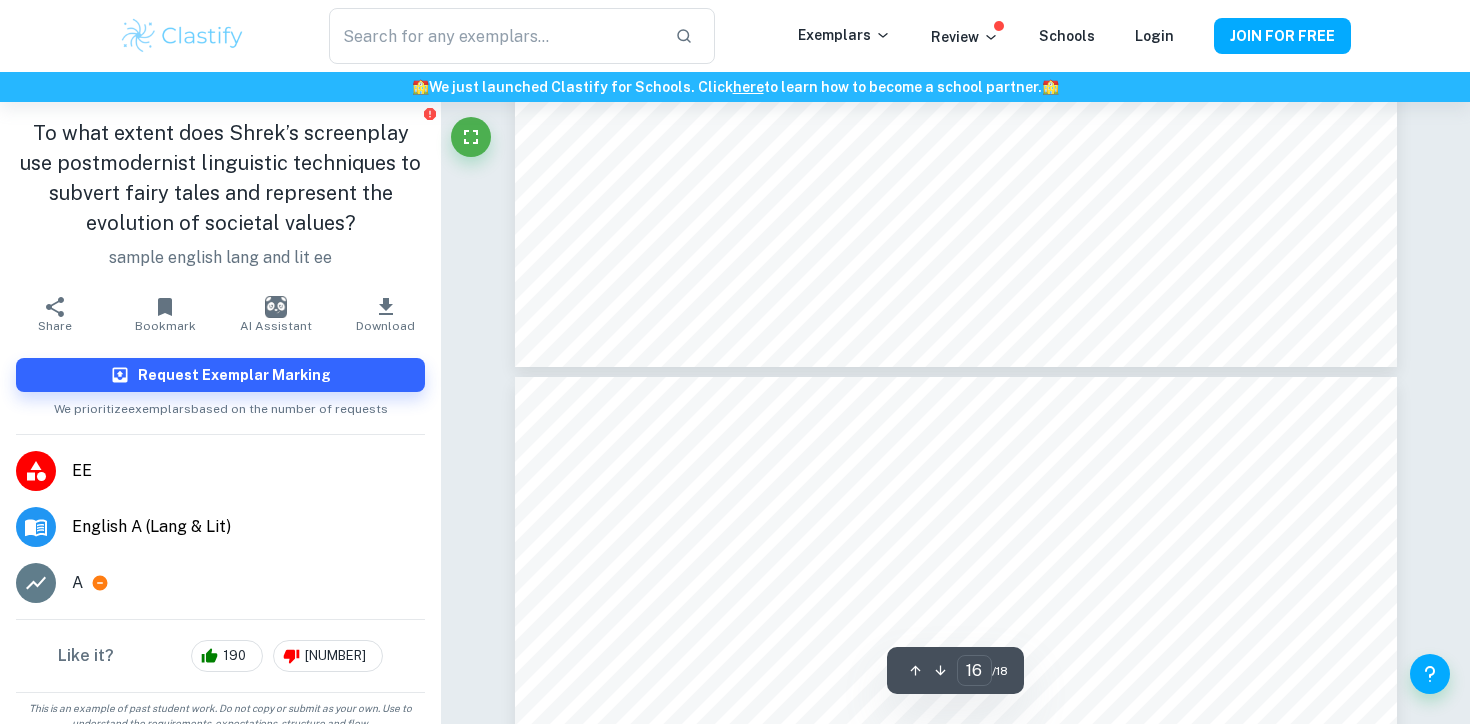 type on "15" 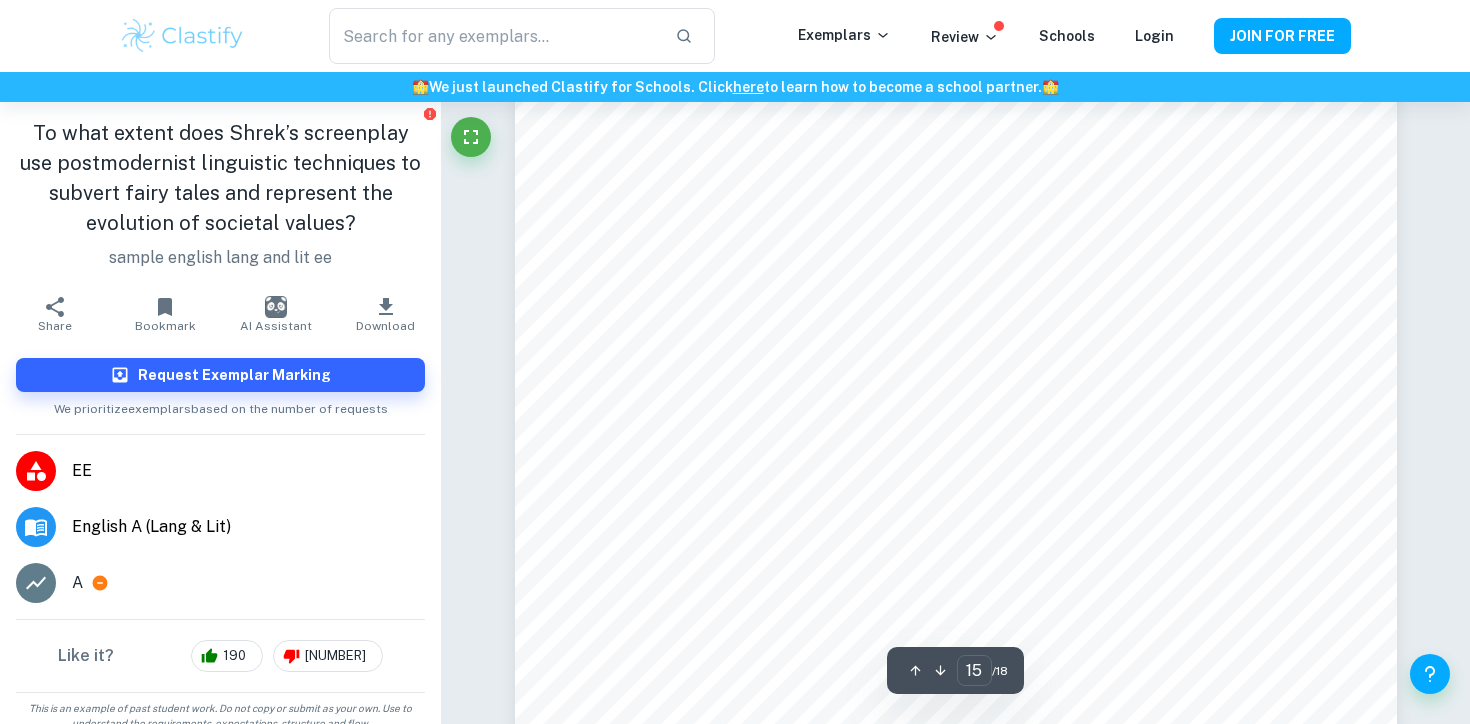 scroll, scrollTop: 16697, scrollLeft: 0, axis: vertical 